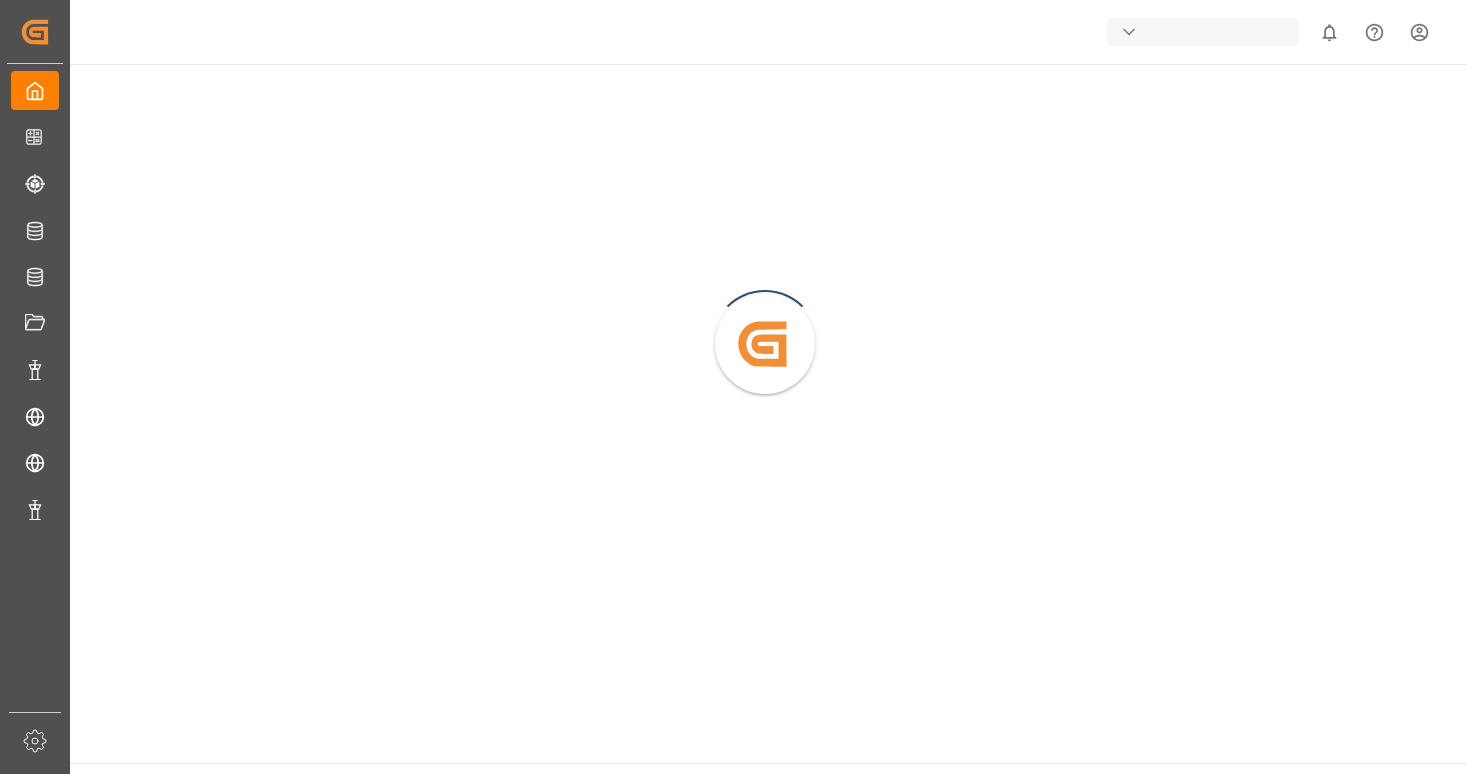 scroll, scrollTop: 0, scrollLeft: 0, axis: both 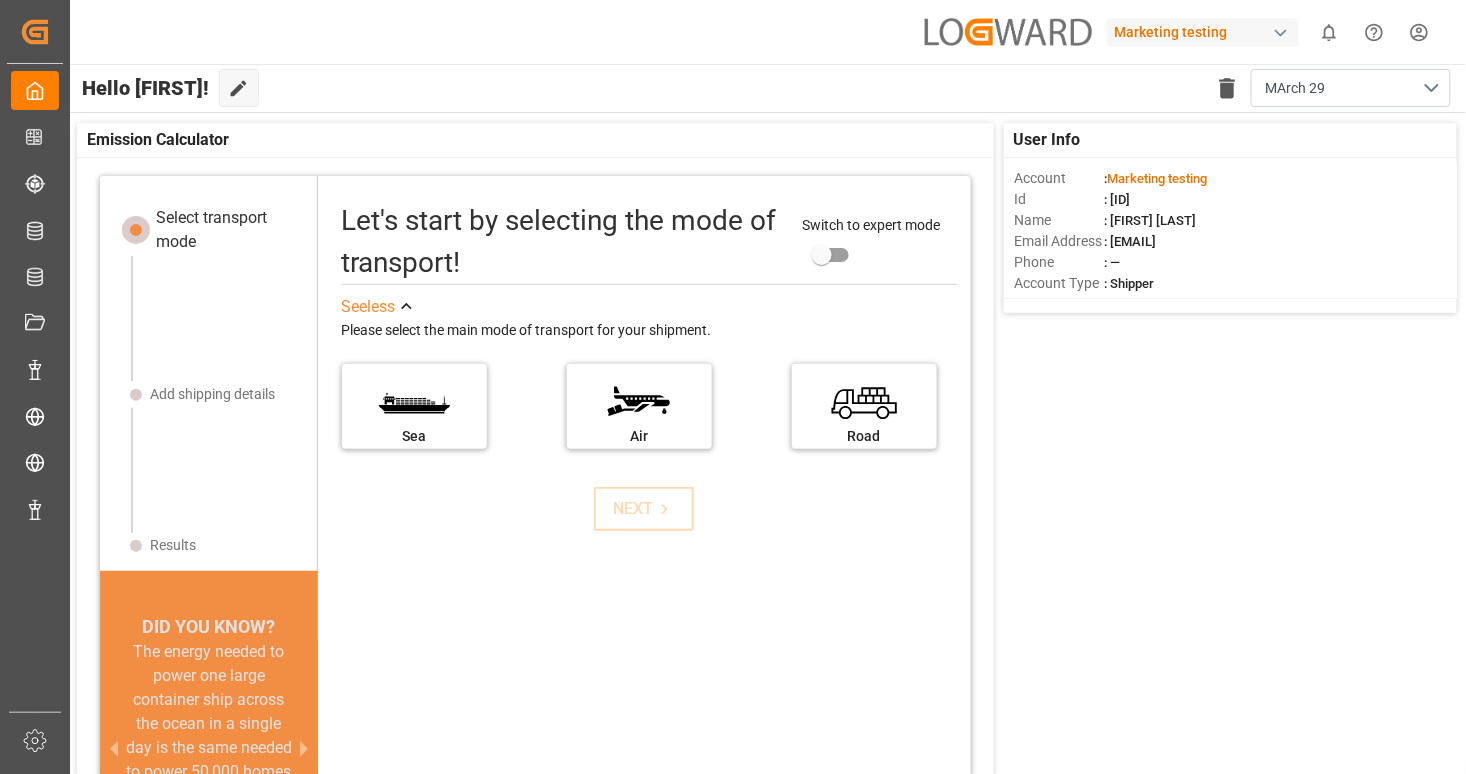 click on "Tender list Created by potrace 1.15, written by Peter Selinger 2001-2017 Created by potrace 1.15, written by Peter Selinger 2001-2017 My Cockpit My Cockpit CO2e Calculator CO2e Calculator Tracking Tracking All Carriers All Carriers Freight Forwarder Freight Forwarder Document Management Document Management Data Management Data Management Tender Management Tender Management Partner Partner Tender list Tender list Sidebar Settings Back to main menu Marketing testing 0 Notifications Only show unread All Mark all categories read Created by potrace 1.15, written by Peter Selinger 2001-2017 Hello [FIRST]! Edit Cockpit Delete template MArch 29 User Info Account  :  Marketing testing Id  : [ID] Name  : [FIRST] [LAST]  Email Address  : [EMAIL] Phone  : — Account Type  : Shipper Emission Calculator Select transport mode Add shipping details Results DID YOU KNOW? A 10% reduction in ship speed can cut emissions by an estimated 19% (Bloomberg) Let's start by selecting the mode of transport! See  Sea" at bounding box center [733, 462] 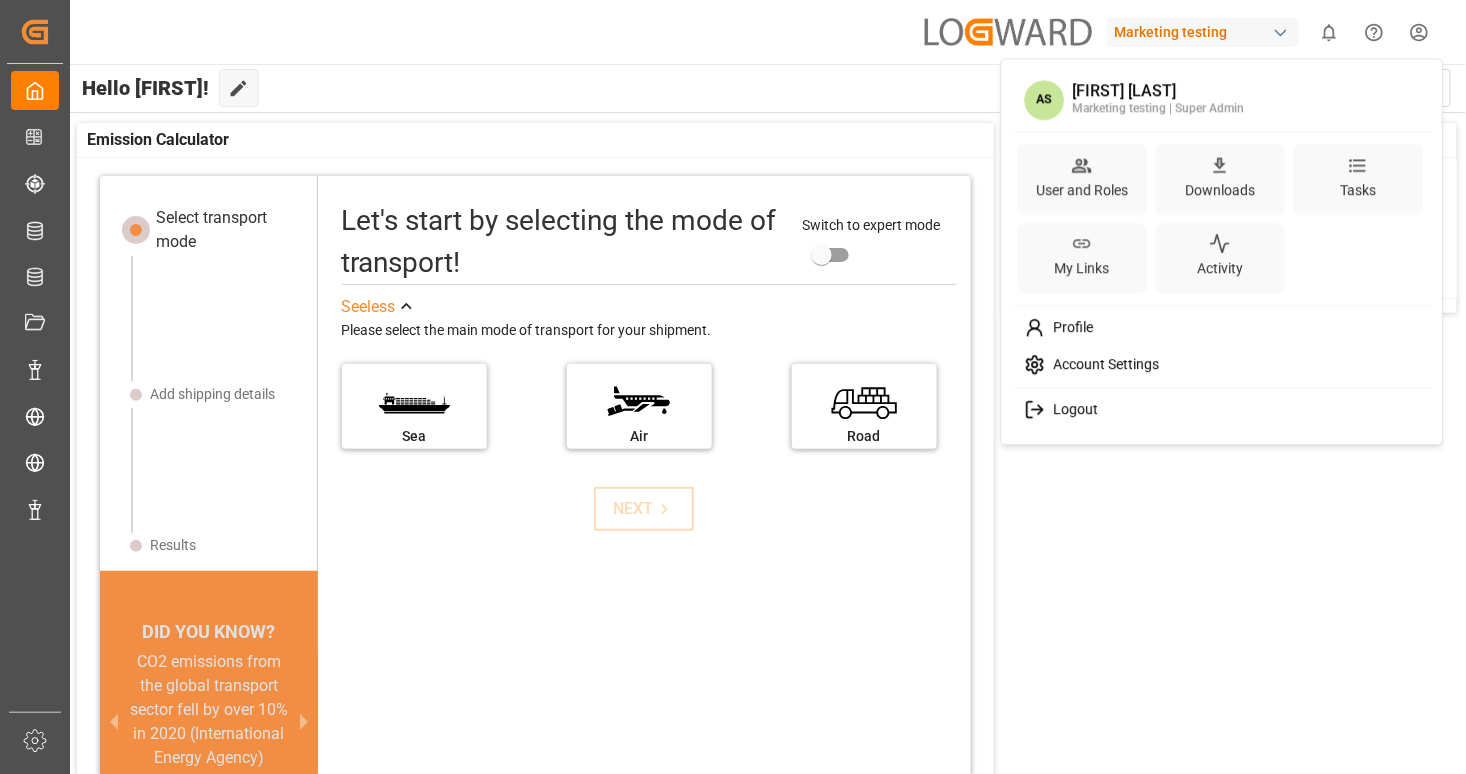 click on "Logout" at bounding box center [1071, 410] 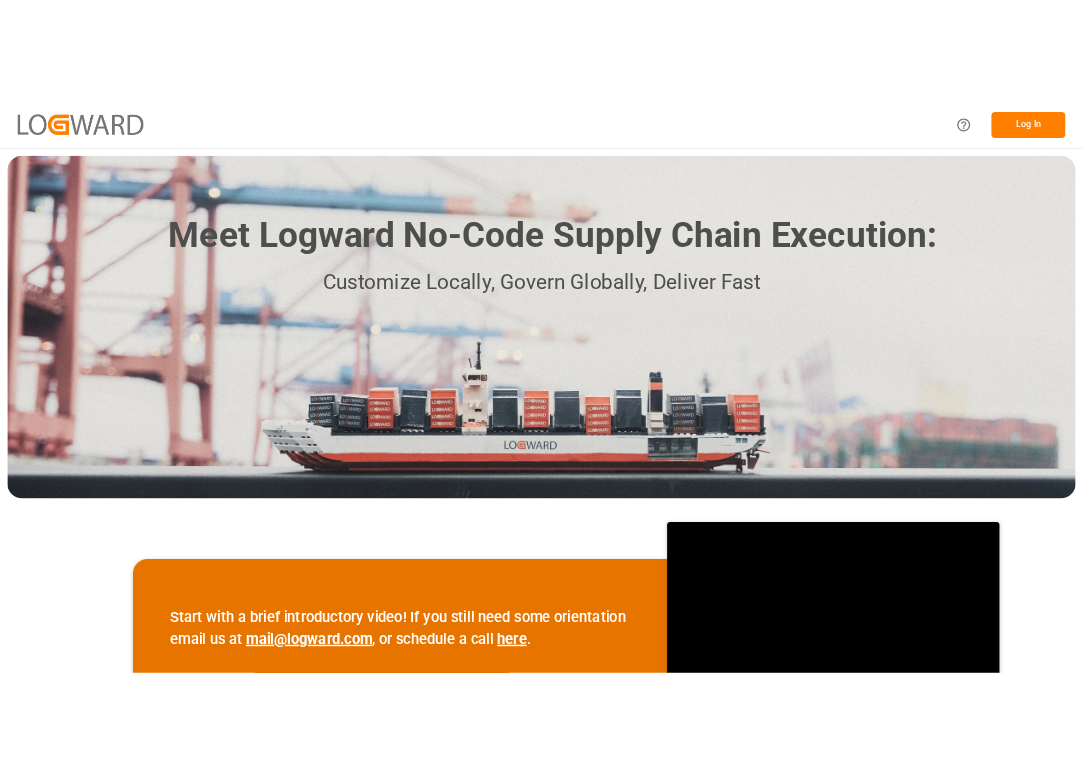 scroll, scrollTop: 0, scrollLeft: 0, axis: both 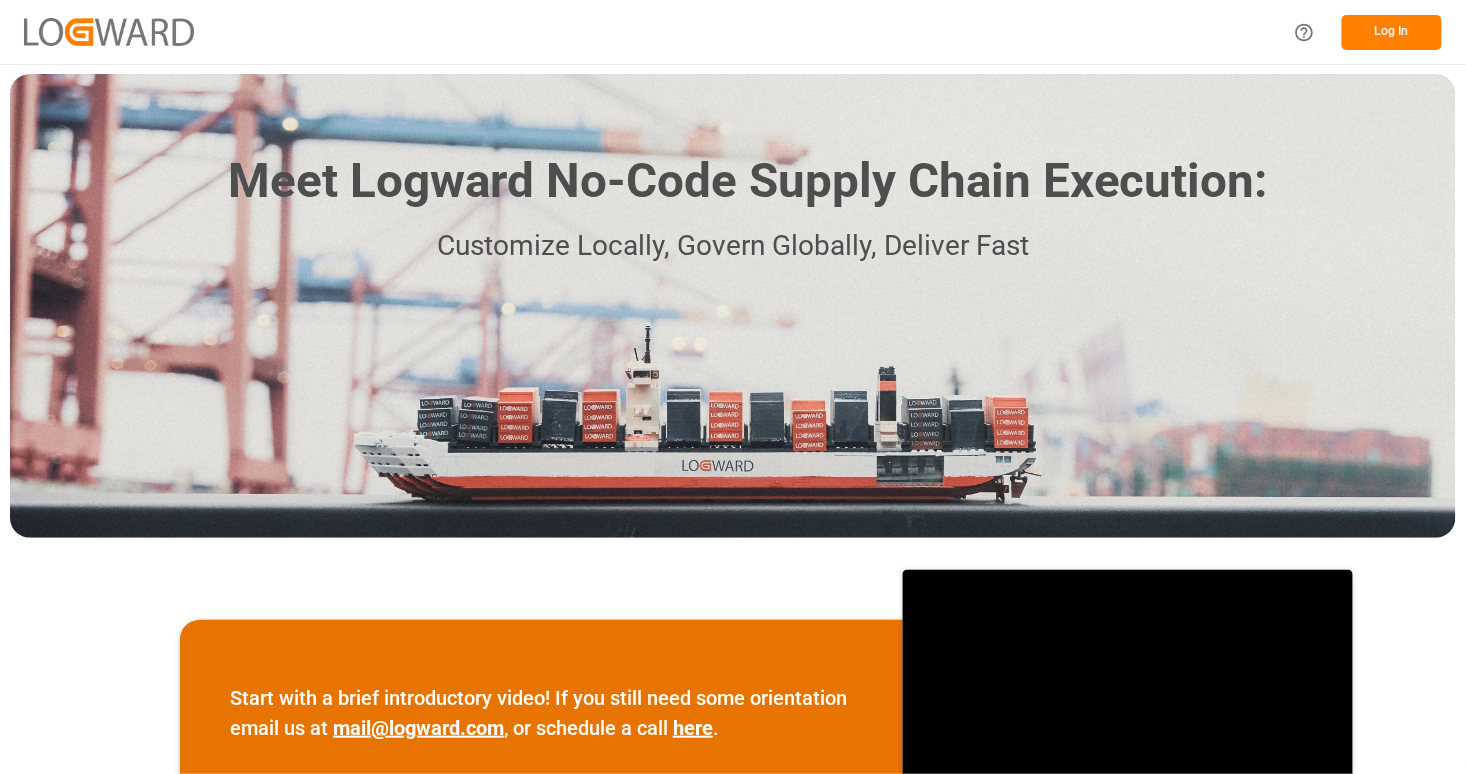 click on "Log In" at bounding box center (1392, 32) 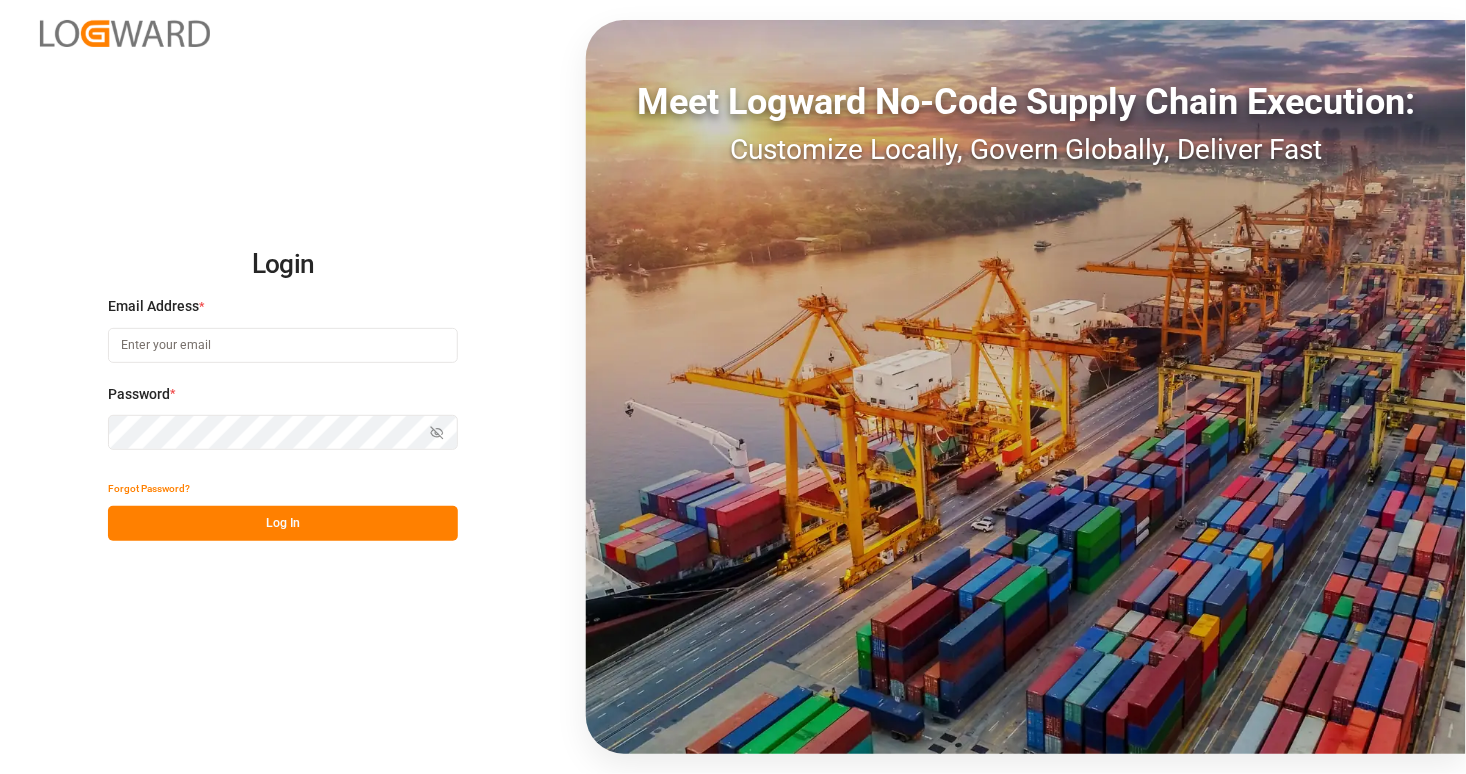click at bounding box center [283, 345] 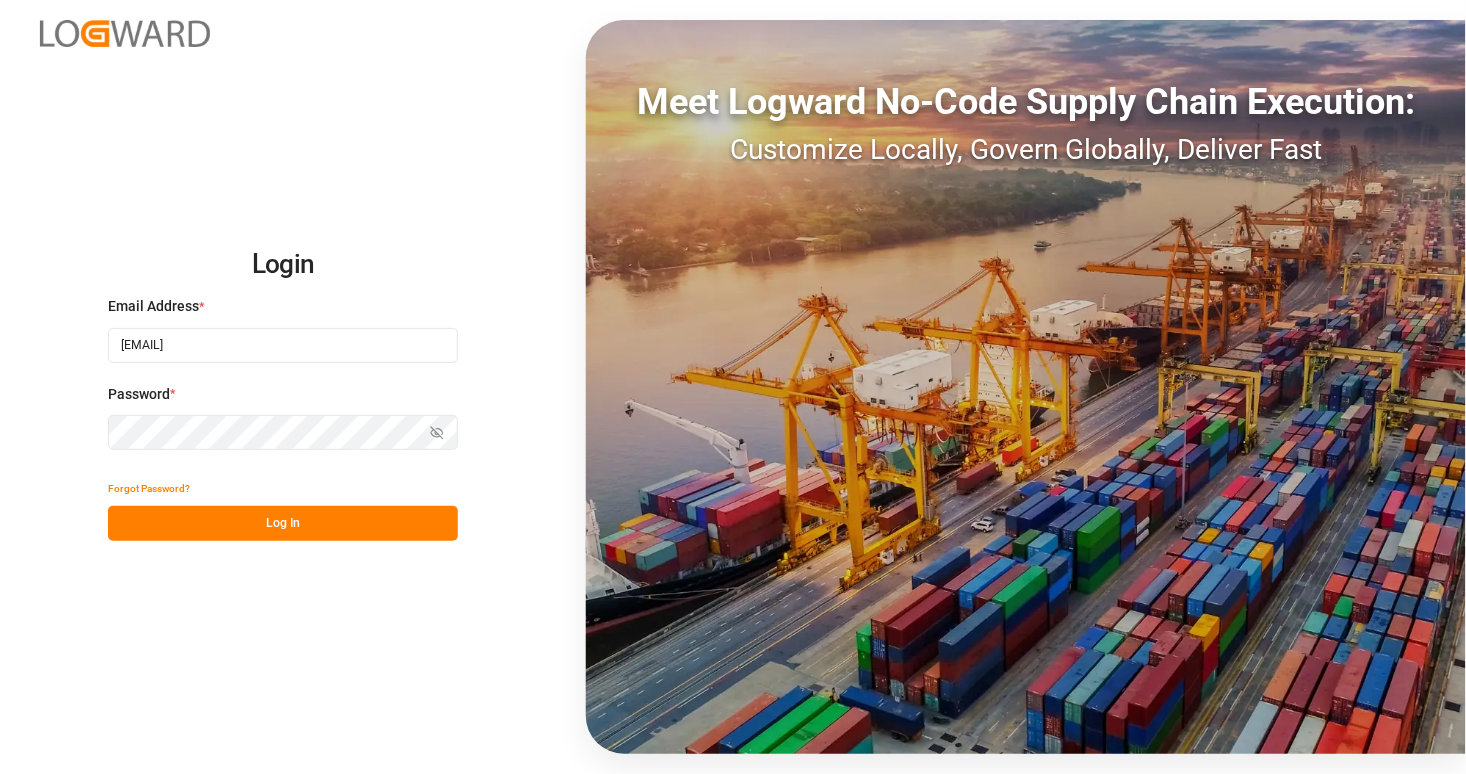 type on "[EMAIL]" 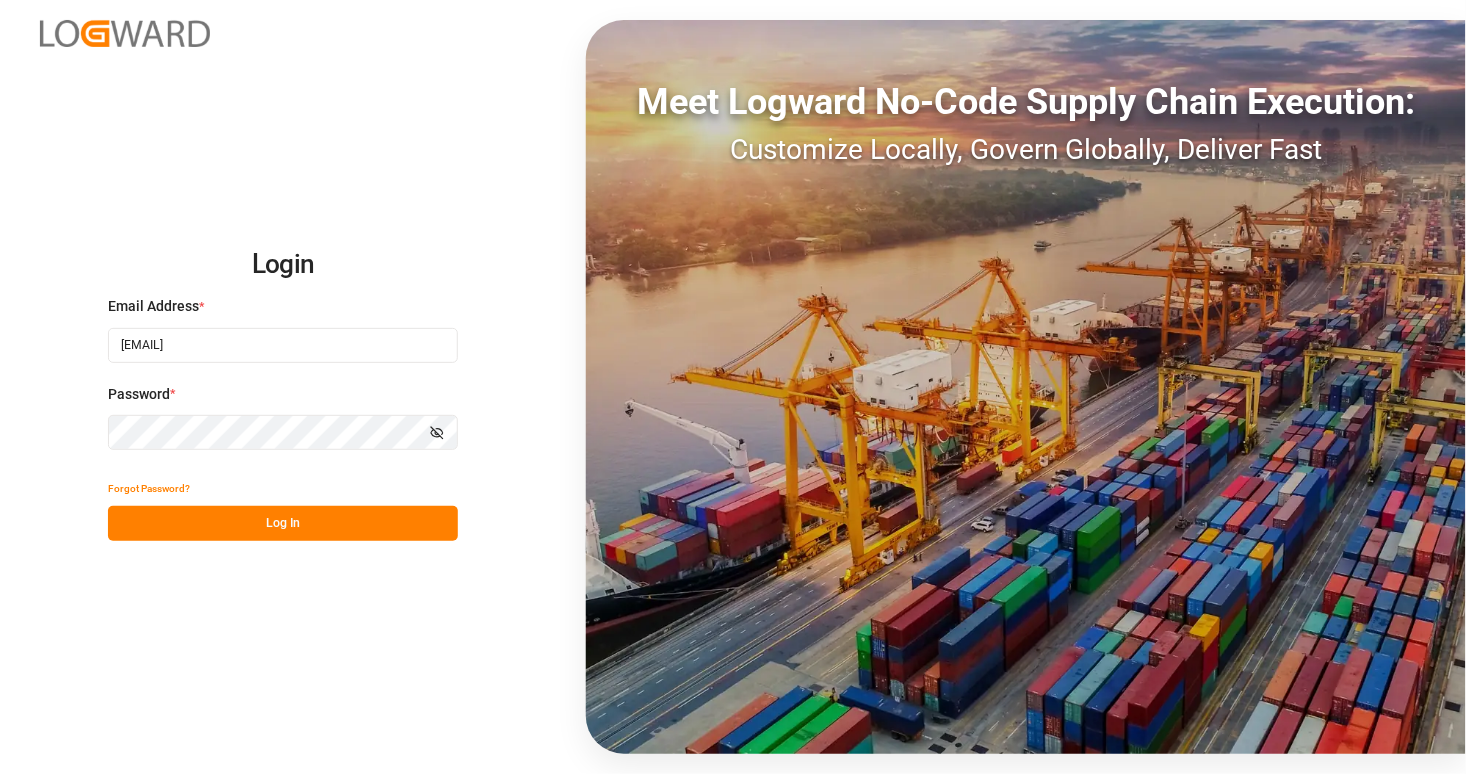 click on "Log In" at bounding box center (283, 523) 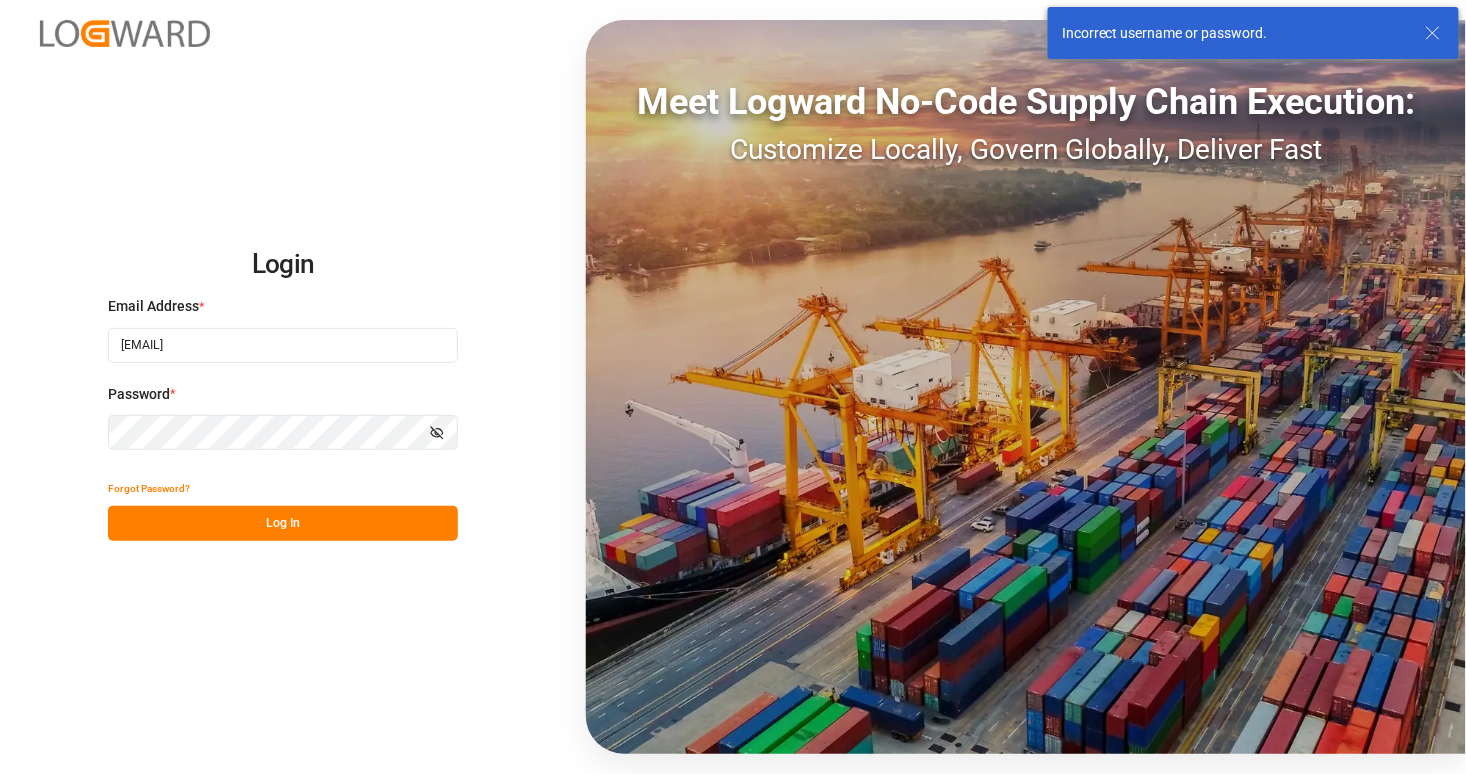 click 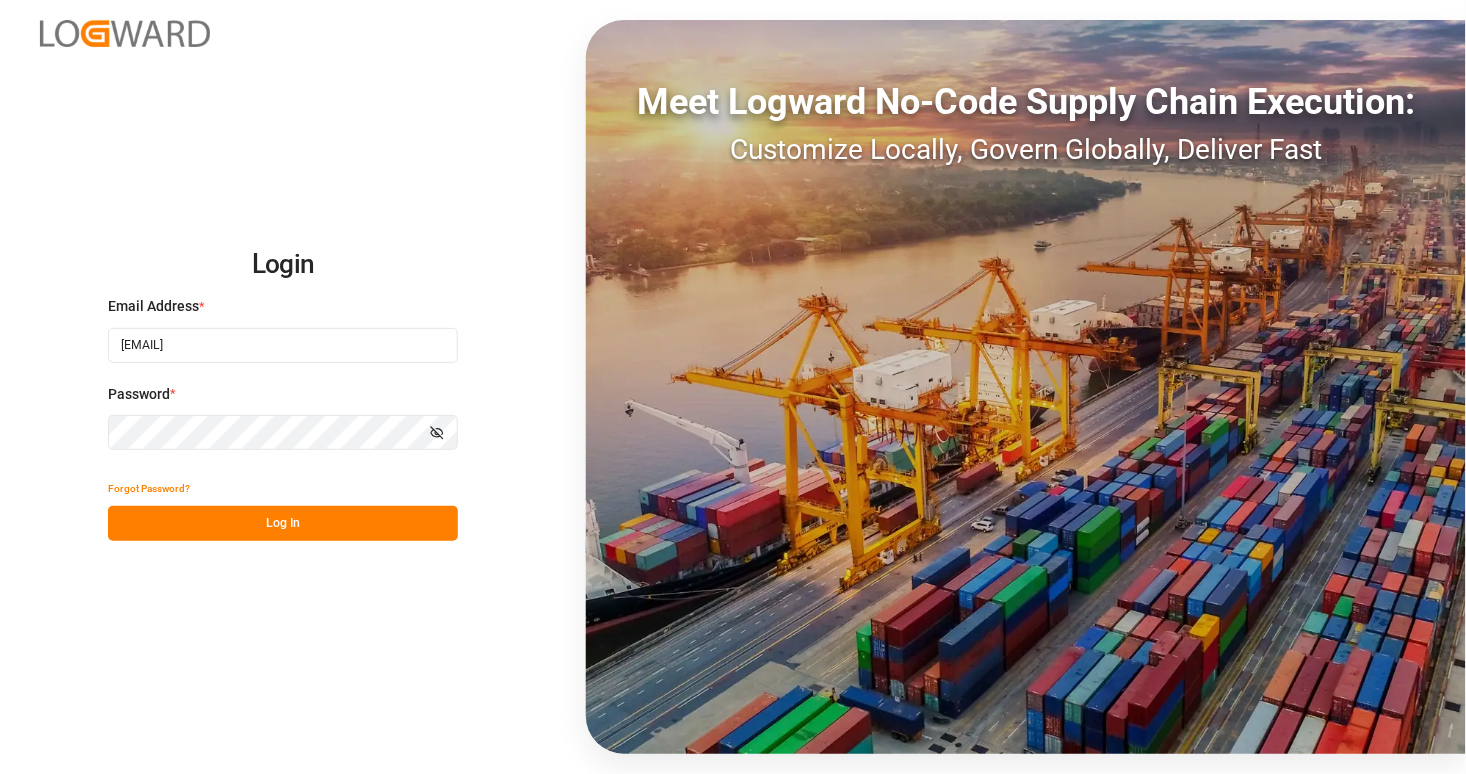 click 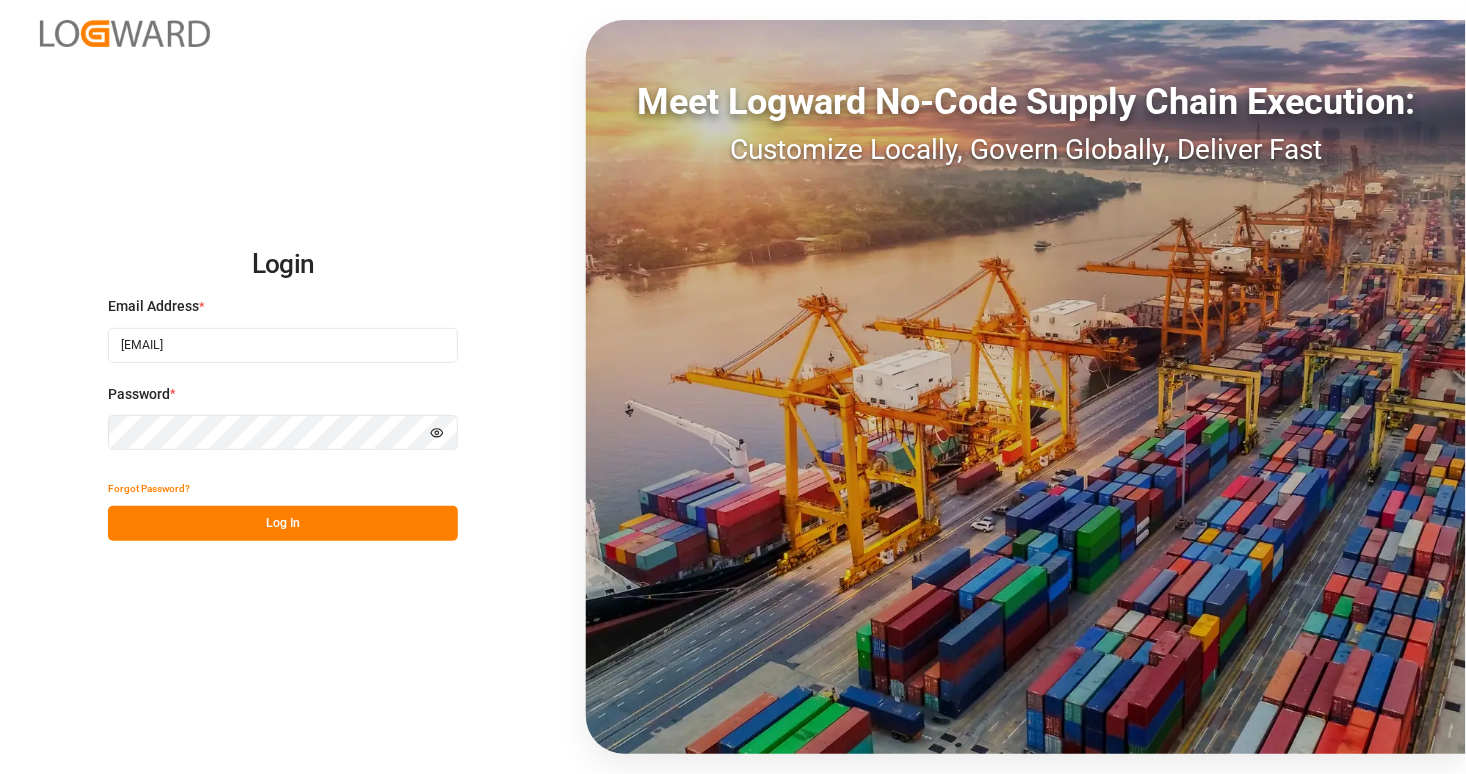 click on "Log In" at bounding box center [283, 523] 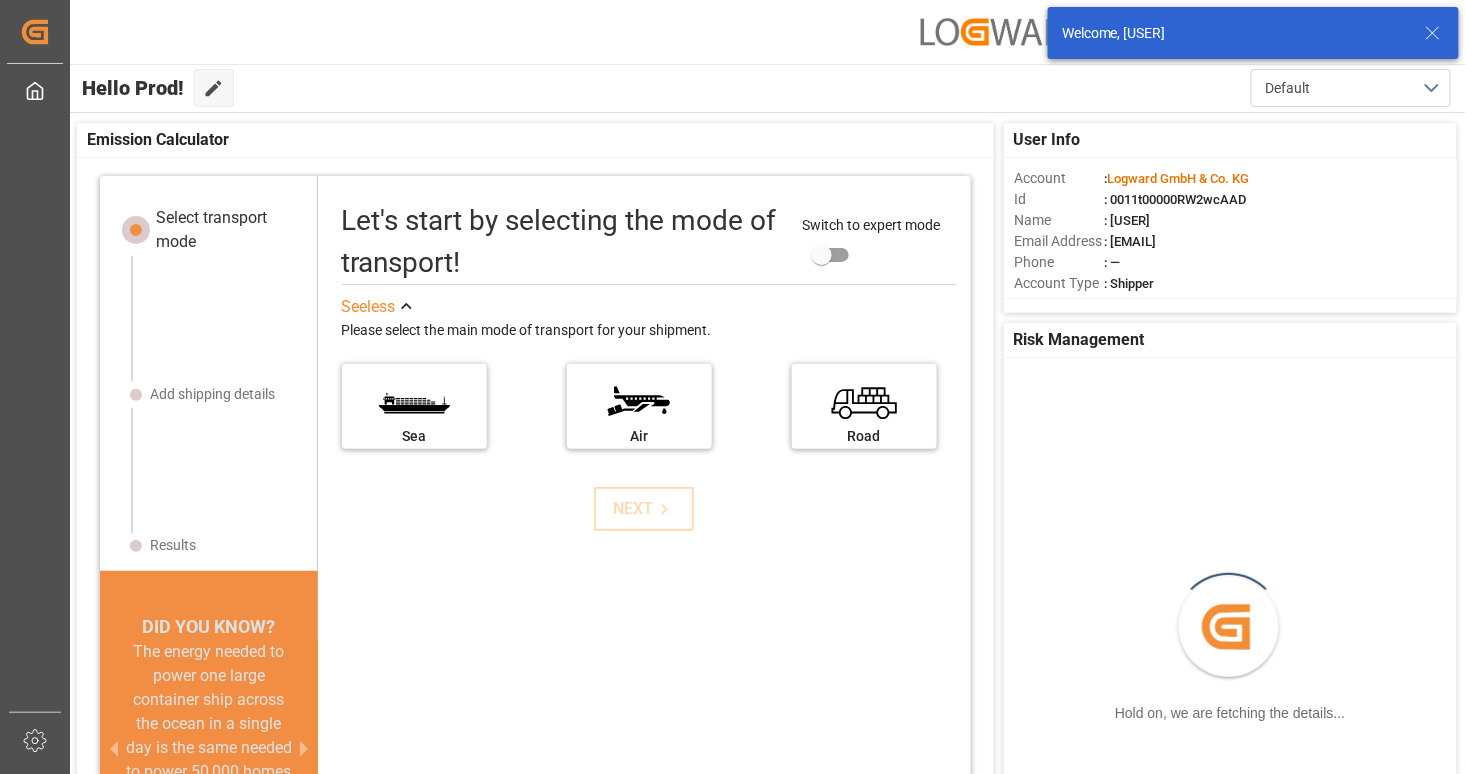 click 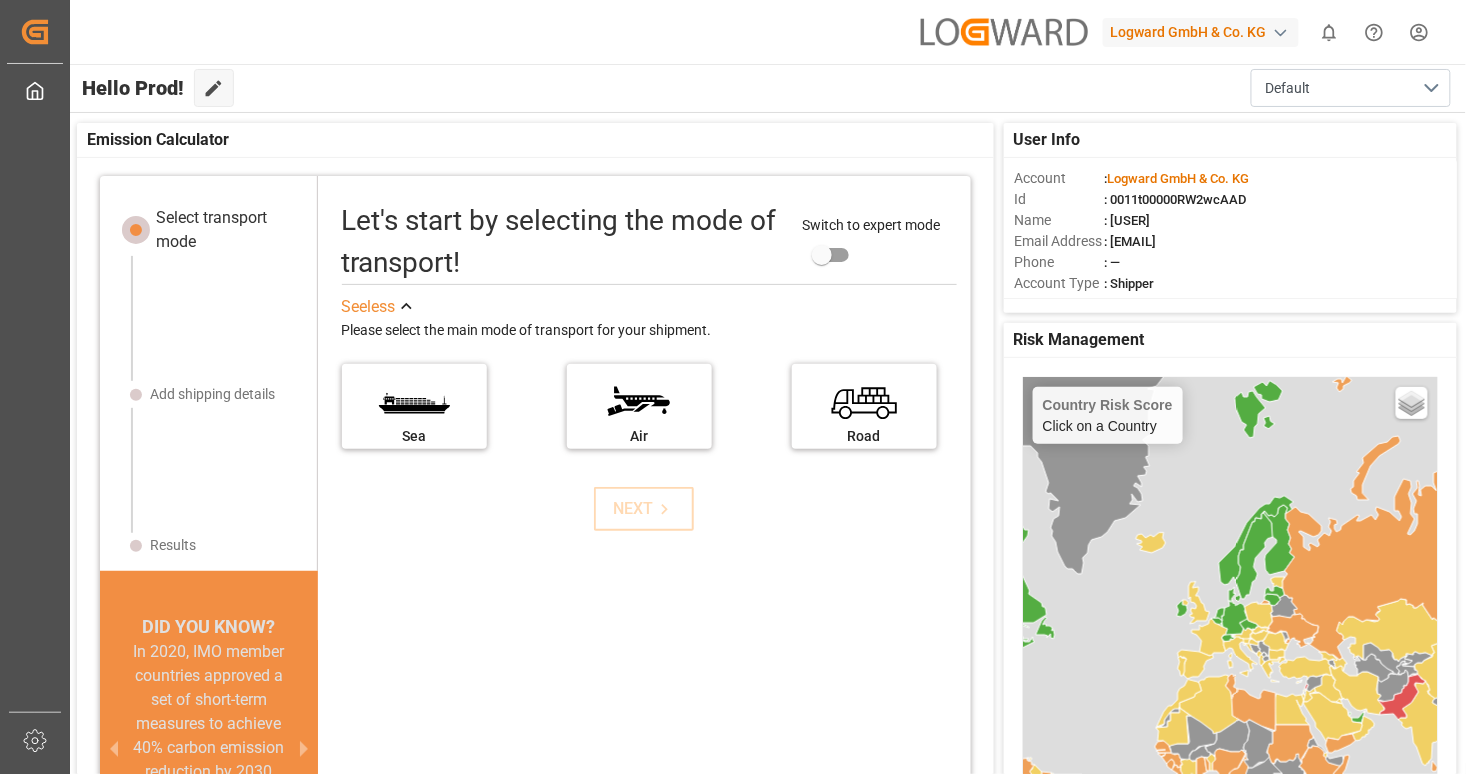 click on "Role updated successfully Created by potrace 1.15, written by Peter Selinger 2001-2017 Created by potrace 1.15, written by Peter Selinger 2001-2017 Test Test Sidebar Settings Back to main menu Logward GmbH & Co. KG 0 Notifications Only show unread All Watching Mark all categories read No notifications Hello Prod! Edit Cockpit Default User Info Account : Logward GmbH & Co. KG Id : 0011t00000RW2wcAAD Name : [USER] Email Address : [EMAIL] Phone : — Account Type : Shipper Risk Management Country Risk Score Click on a Country Basic Grayscale Streets Dark Countries Locations No Risk Very Low Risk Low Risk Medium Risk High Risk Event Info. Not Available + − Last Updated : [DATE] [TIME] Emission Calculator Select transport mode Add shipping details Results DID YOU KNOW? A 10% reduction in ship speed can cut emissions by an estimated 19% (Bloomberg) CO2 emissions from the global transport sector fell by over 10% in 2020 (International Energy Agency) See less" at bounding box center [733, 462] 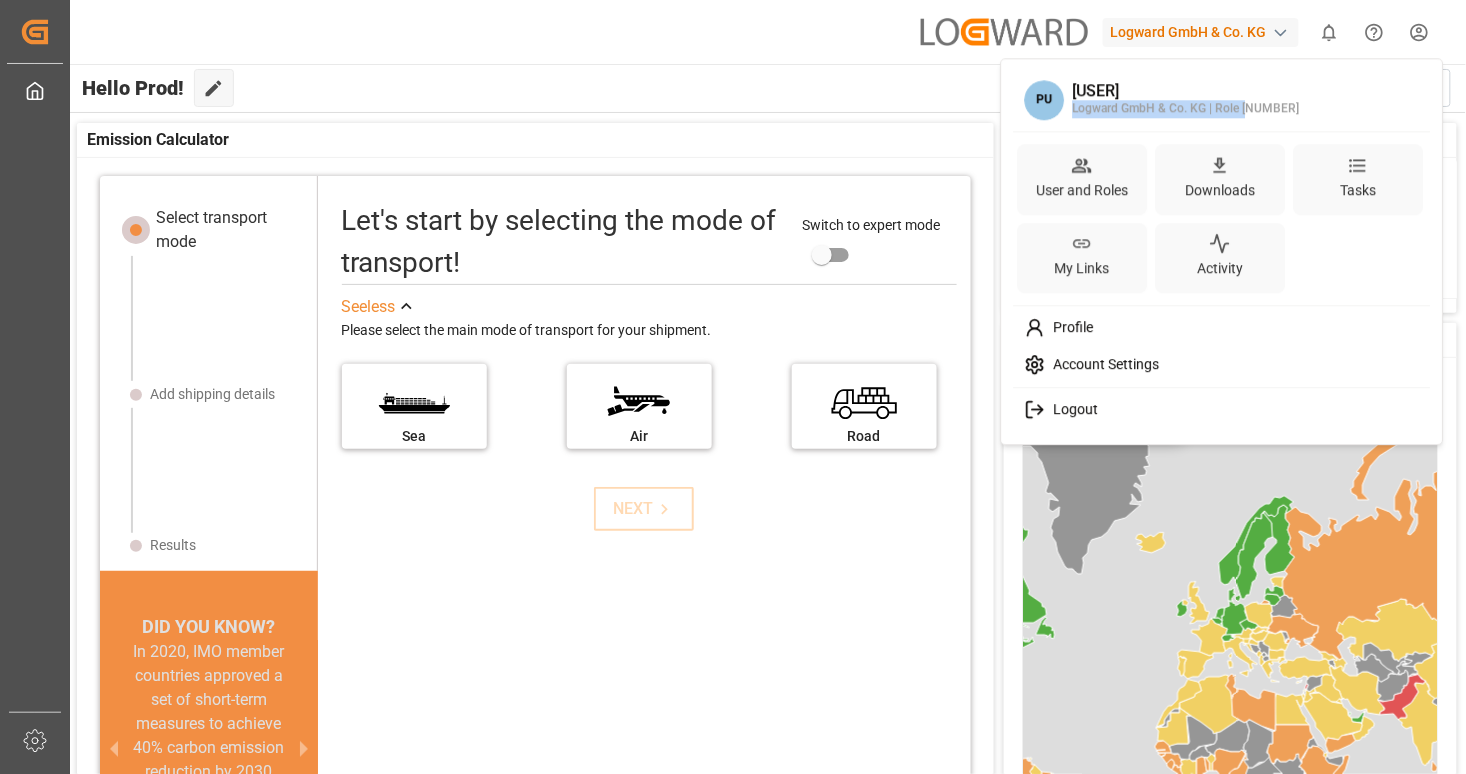 drag, startPoint x: 1256, startPoint y: 113, endPoint x: 1075, endPoint y: 108, distance: 181.06905 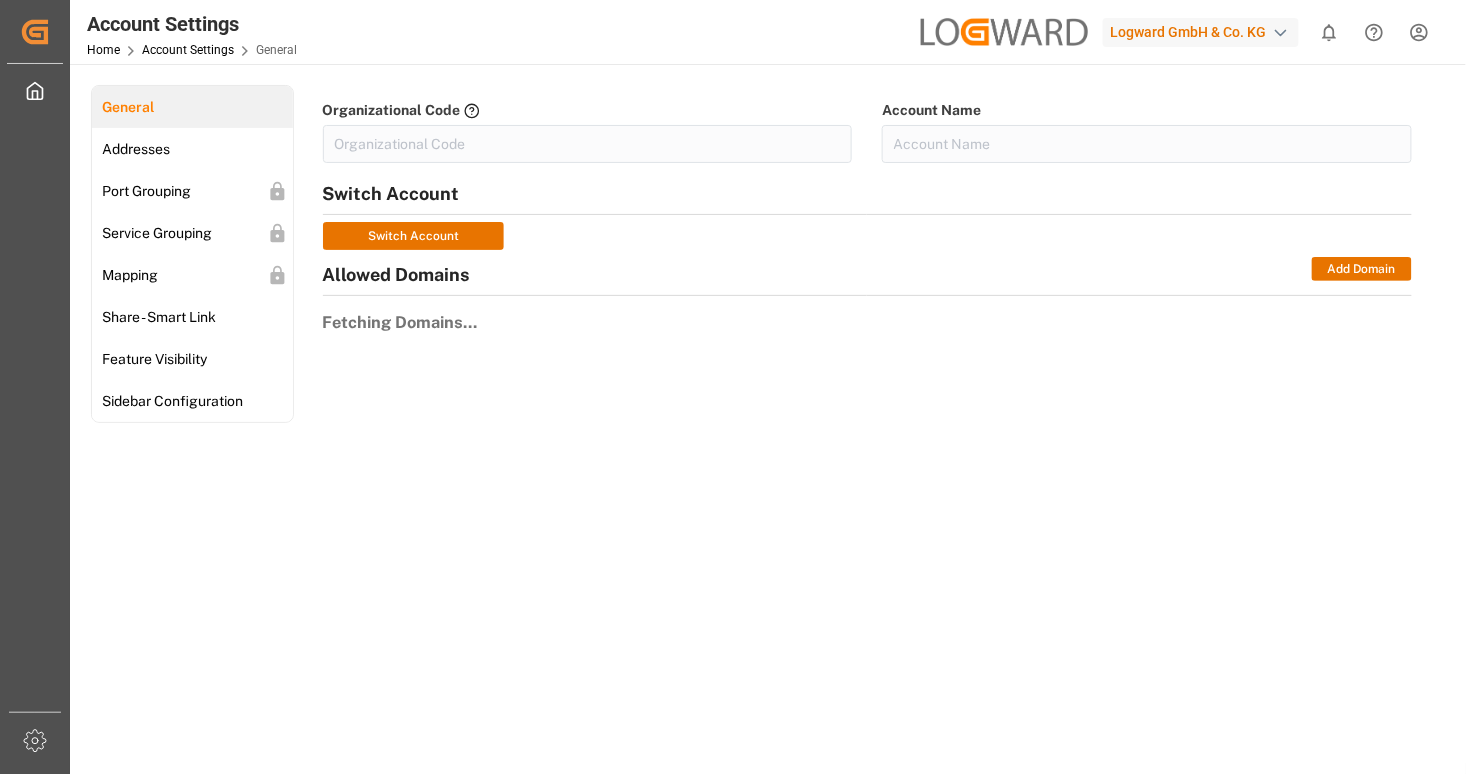 type on "LogwardG-A4U1" 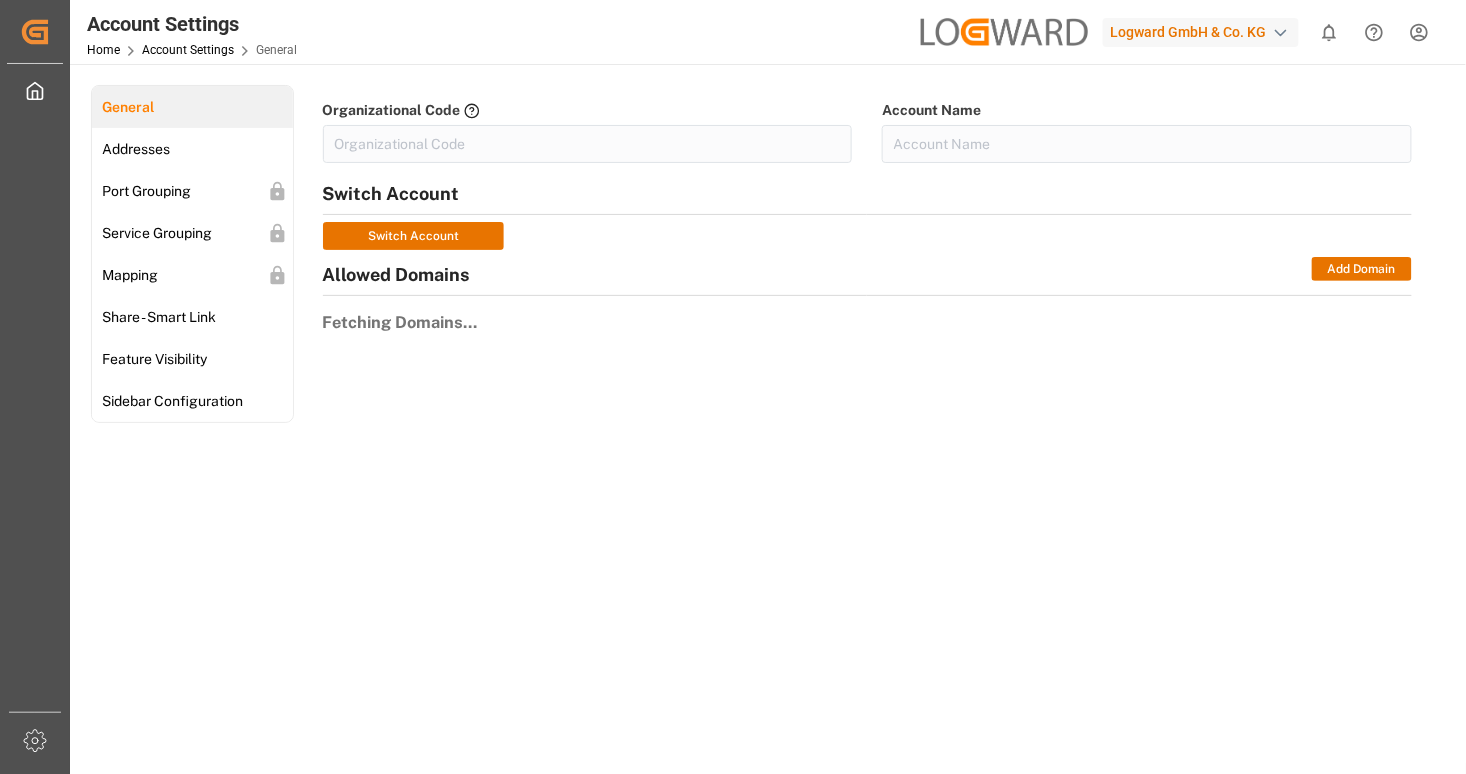 type on "Logward GmbH & Co. KG" 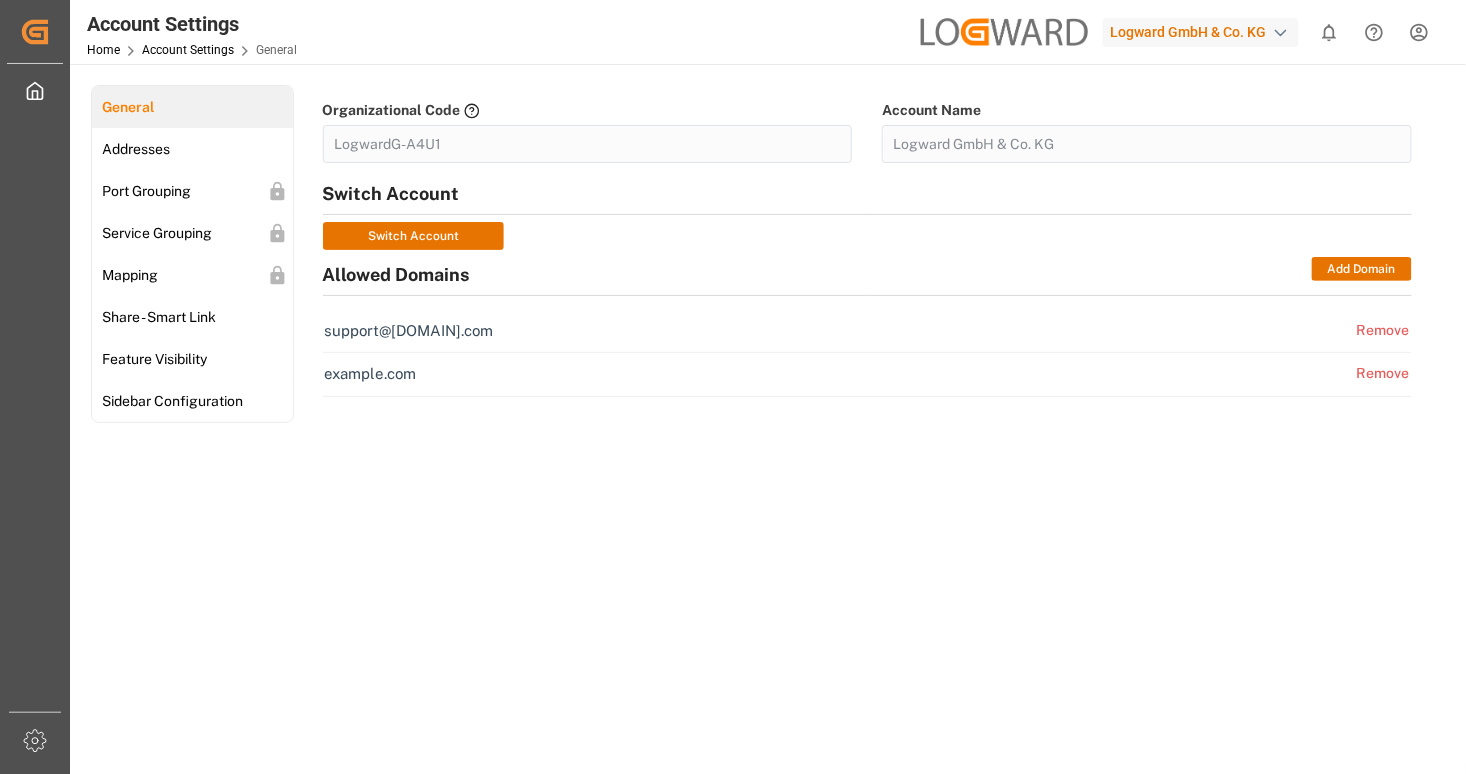 click on "Created by potrace 1.15, written by Peter Selinger 2001-2017 Created by potrace 1.15, written by Peter Selinger 2001-2017 Test Test Sidebar Settings Back to main menu Account Settings Home Account Settings General Logward GmbH & Co. KG 0 Notifications Only show unread All Watching Mark all categories read No notifications General Addresses Port Grouping Service Grouping Mapping Share - Smart Link Feature Visibility Sidebar Configuration Organizational Code An Organizational Code is a unique code that you will get from the administrator of your organization "if they are a part of the Logward" LogwardG-A4U1 Account Name Logward GmbH & Co. KG Switch Account Switch Account Allowed Domains Add Domain @[DOMAIN] Remove [DOMAIN] Remove Logward Systems GmbH & C © 2025 Logward. All rights reserved. Version 1.1.83 Company Home About Us Partnerships Get in Touch Legal Imprint Privacy Policy Contact support@[DOMAIN] Default Profile" at bounding box center [733, 462] 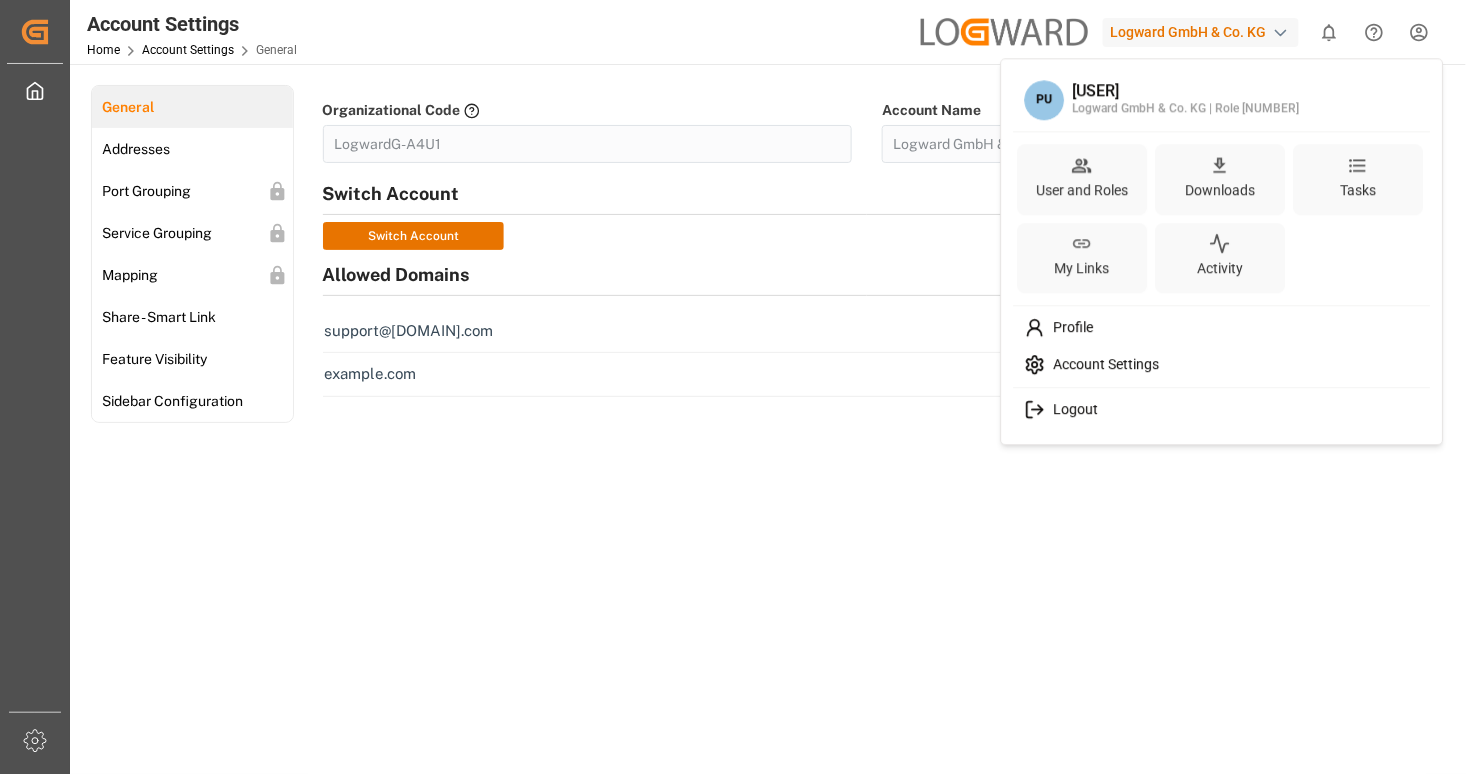 click on "Created by potrace 1.15, written by Peter Selinger 2001-2017 Created by potrace 1.15, written by Peter Selinger 2001-2017 Test Test Sidebar Settings Back to main menu Account Settings Home Account Settings General Logward GmbH & Co. KG 0 Notifications Only show unread All Watching Mark all categories read No notifications General Addresses Port Grouping Service Grouping Mapping Share - Smart Link Feature Visibility Sidebar Configuration Organizational Code An Organizational Code is a unique code that you will get from the administrator of your organization "if they are a part of the Logward" LogwardG-A4U1 Account Name Logward GmbH & Co. KG Switch Account Switch Account Allowed Domains Add Domain @[DOMAIN] Remove [DOMAIN] Remove Logward Systems GmbH & C © 2025 Logward. All rights reserved. Version 1.1.83 Company Home About Us Partnerships Get in Touch Legal Imprint Privacy Policy Contact support@[DOMAIN] Default Profile" at bounding box center (733, 462) 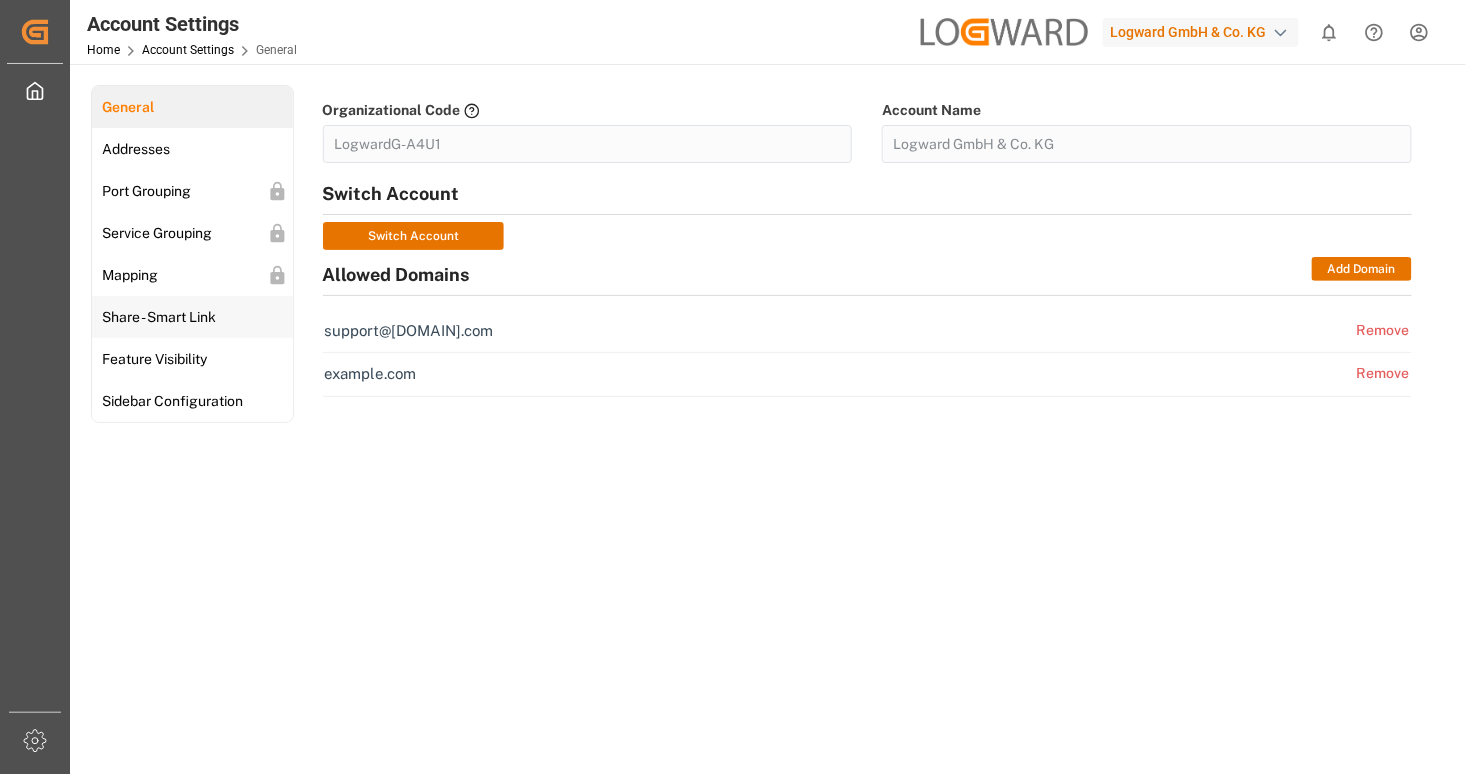 click on "Share - Smart Link" at bounding box center [159, 317] 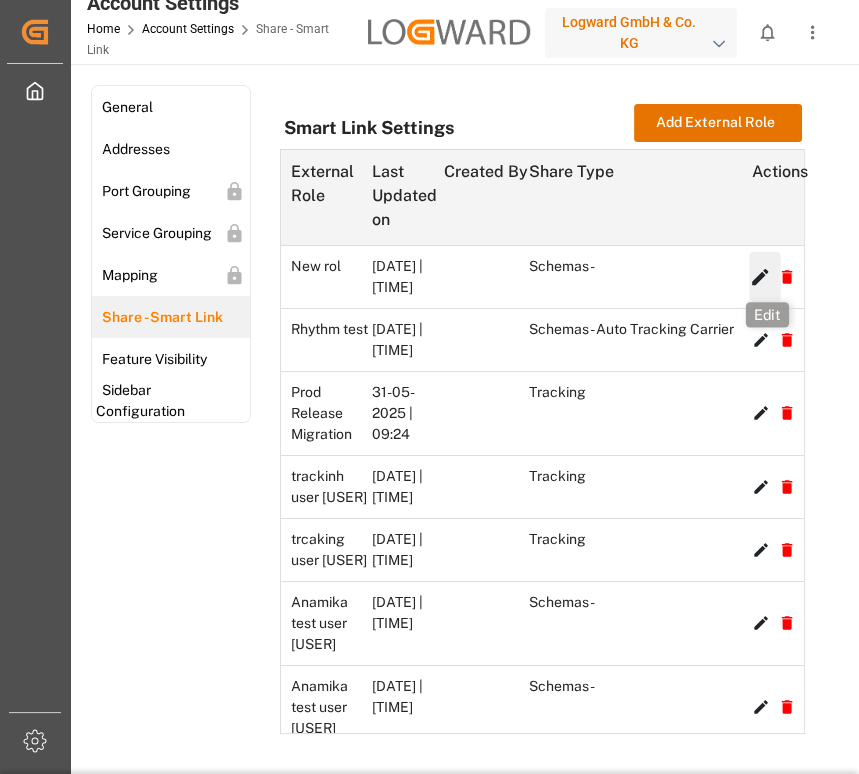 click 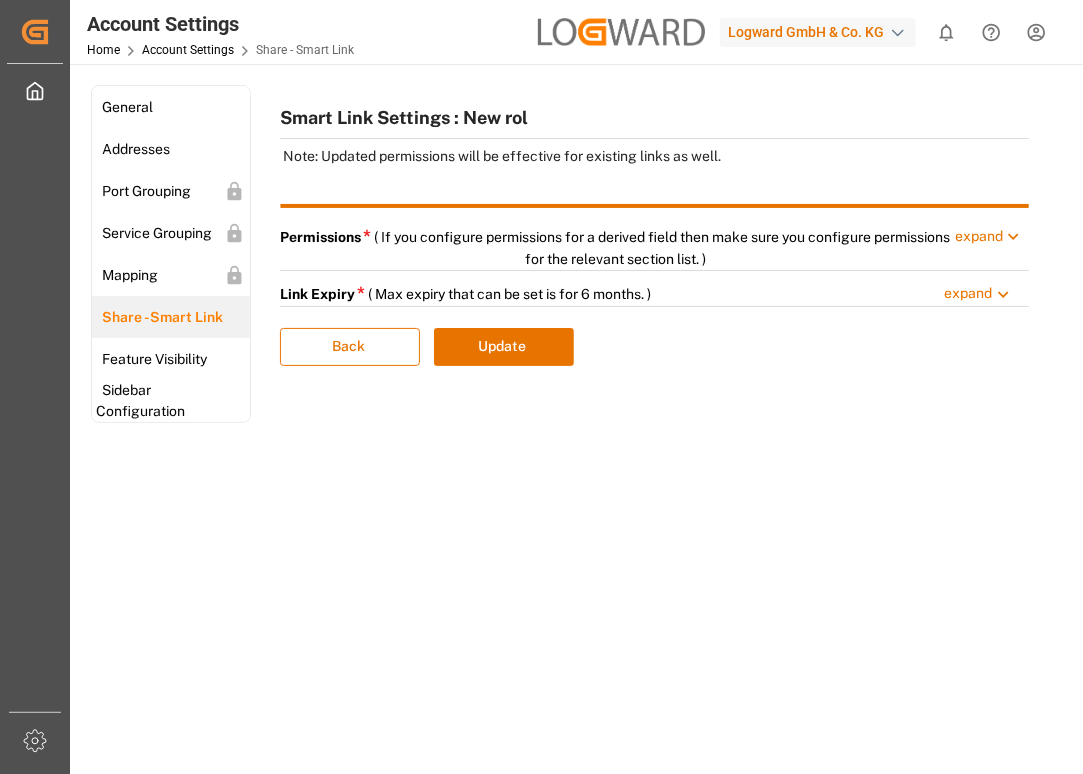 click on "( If you configure permissions for a derived field then make sure you configure permissions for the relevant section list. )" at bounding box center (662, 248) 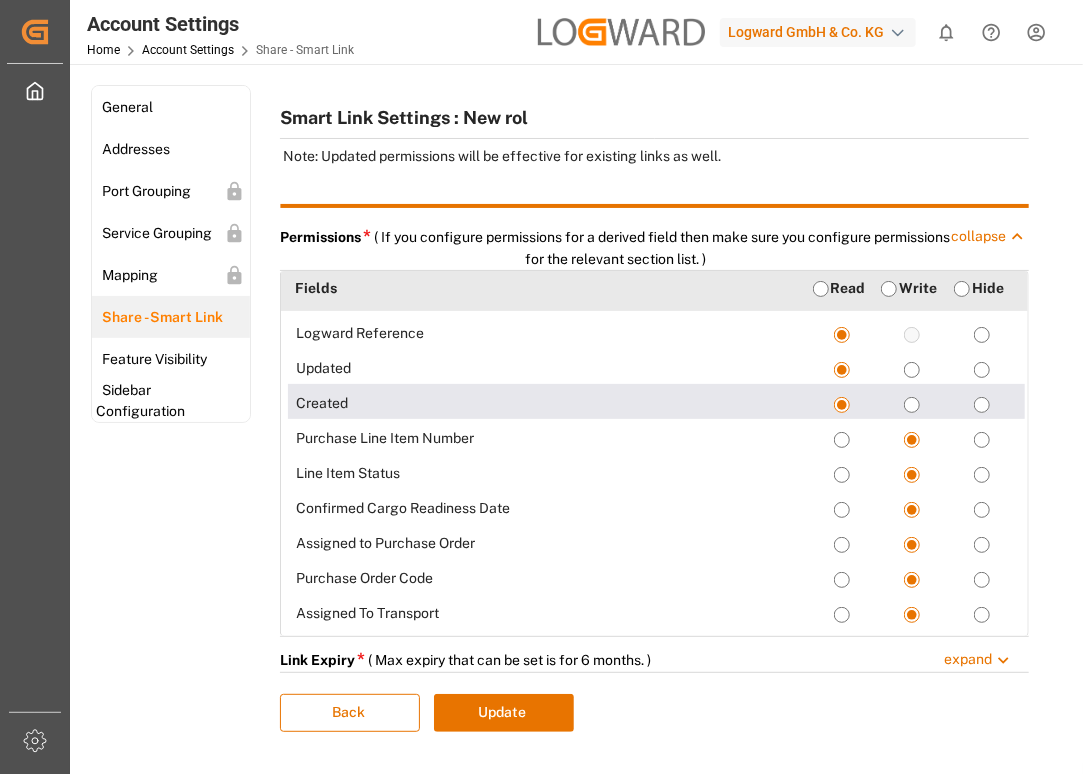 click at bounding box center (912, 405) 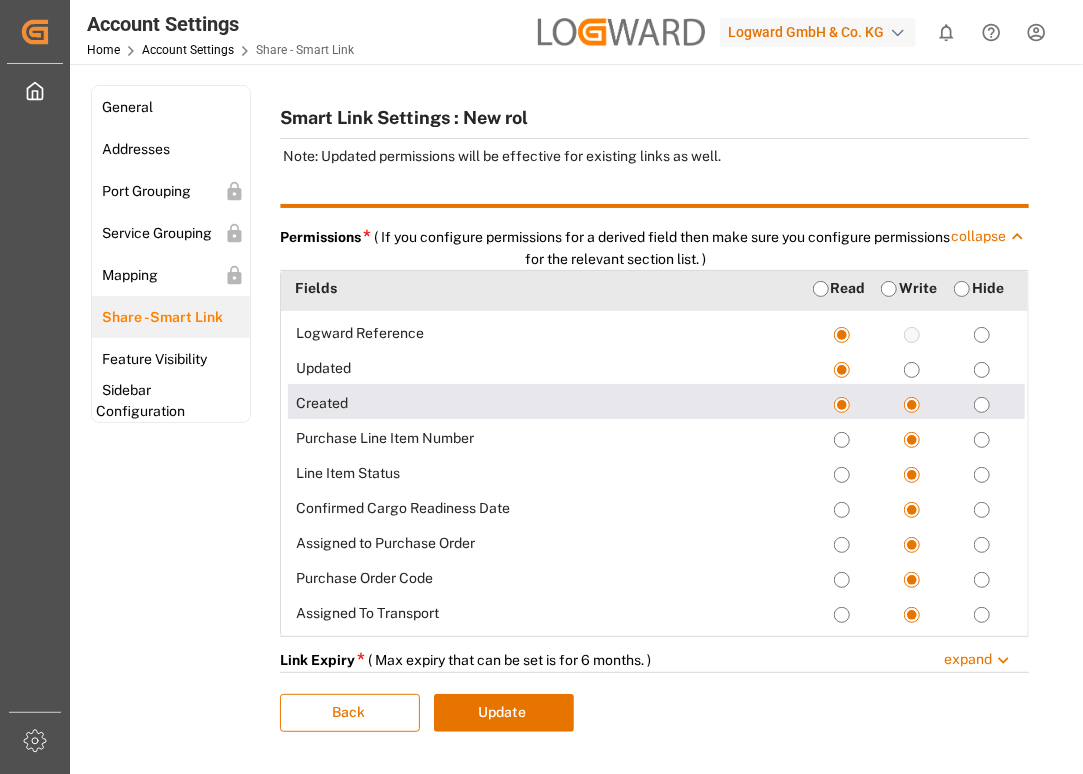 radio on "false" 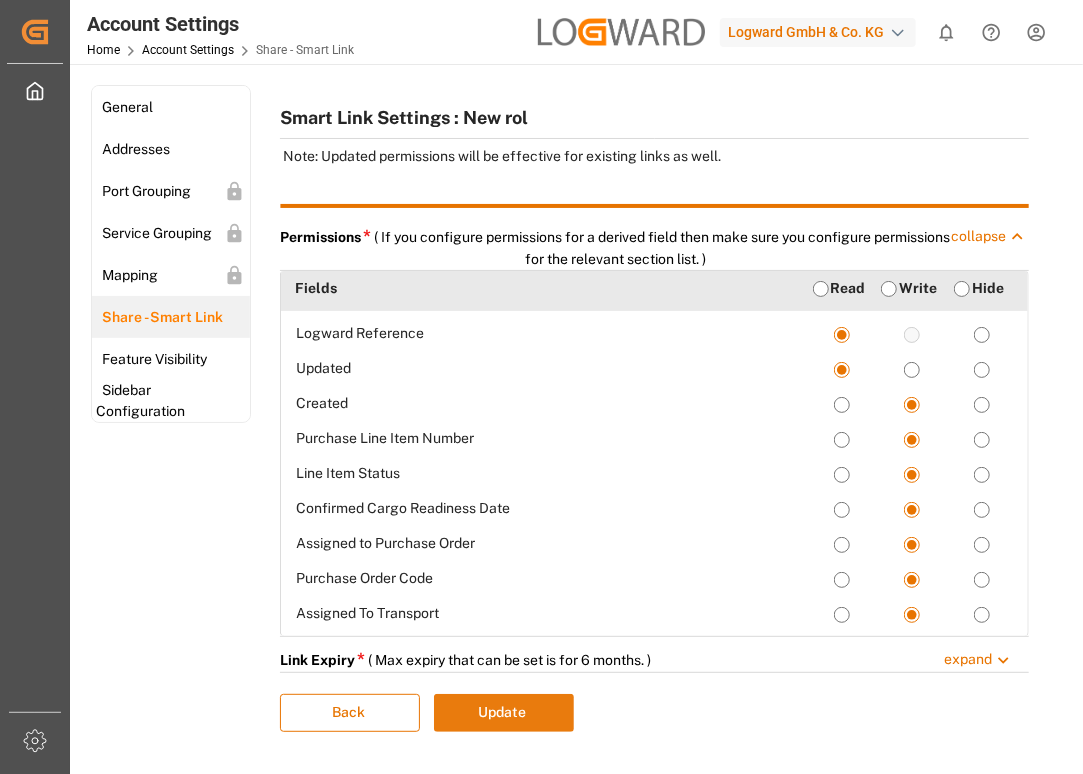 click on "Update" at bounding box center [504, 713] 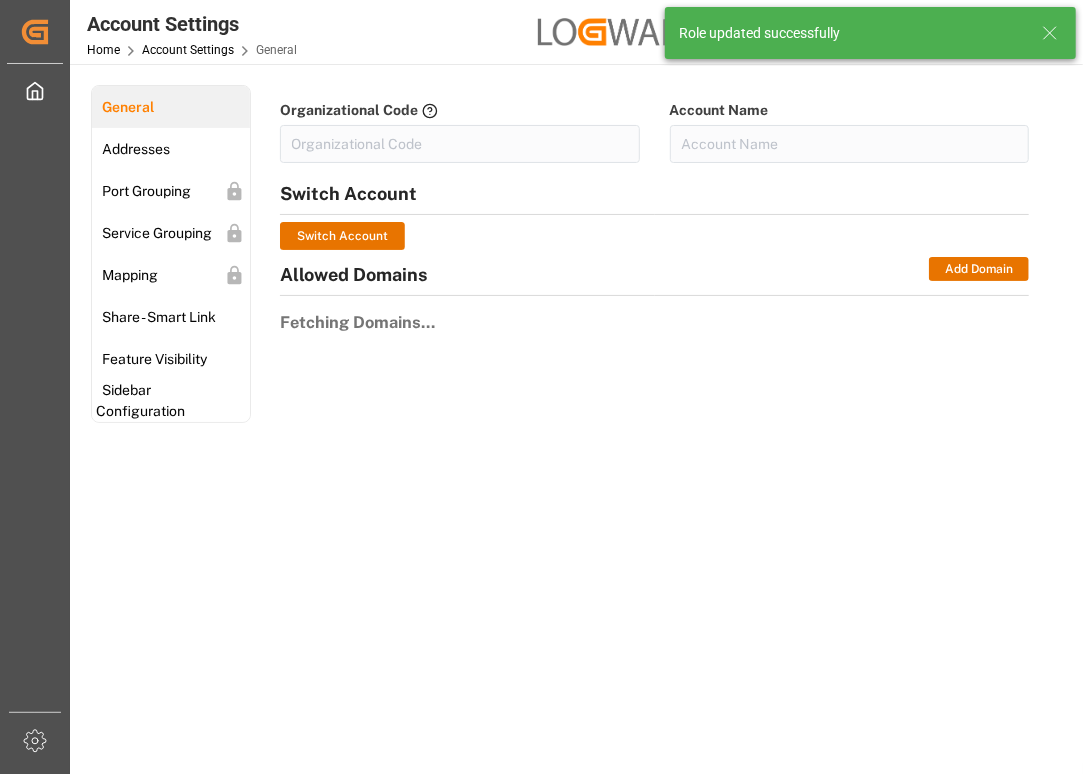 type on "LogwardG-A4U1" 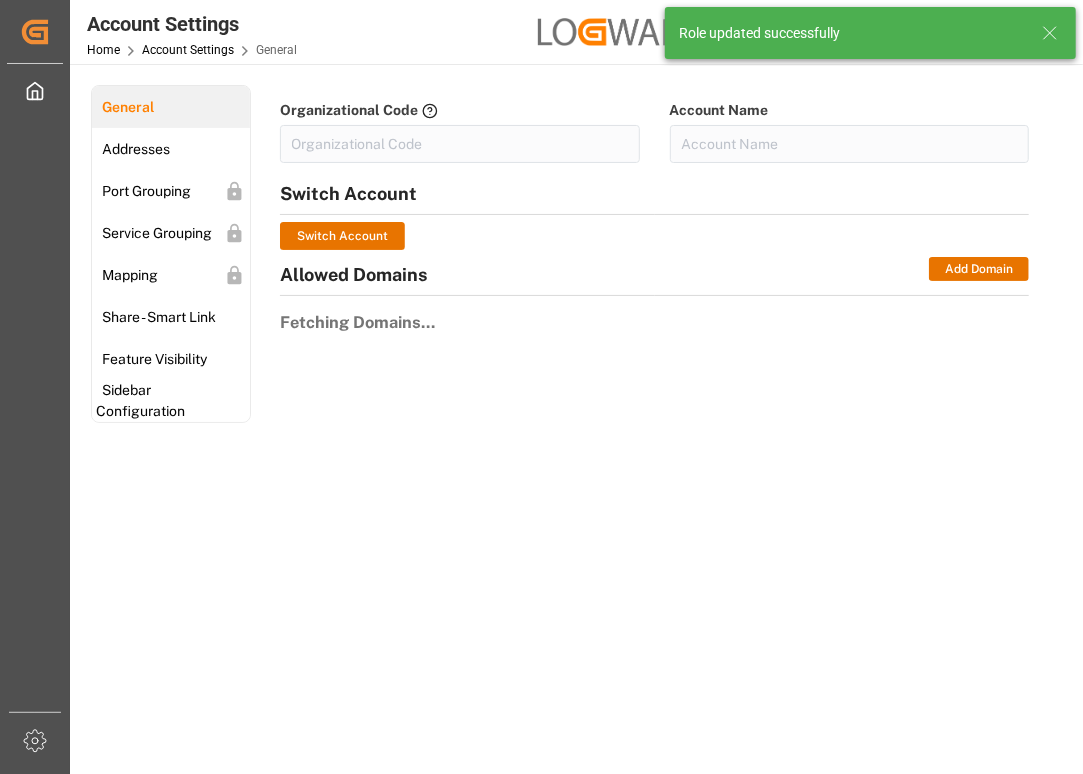 type on "Logward GmbH & Co. KG" 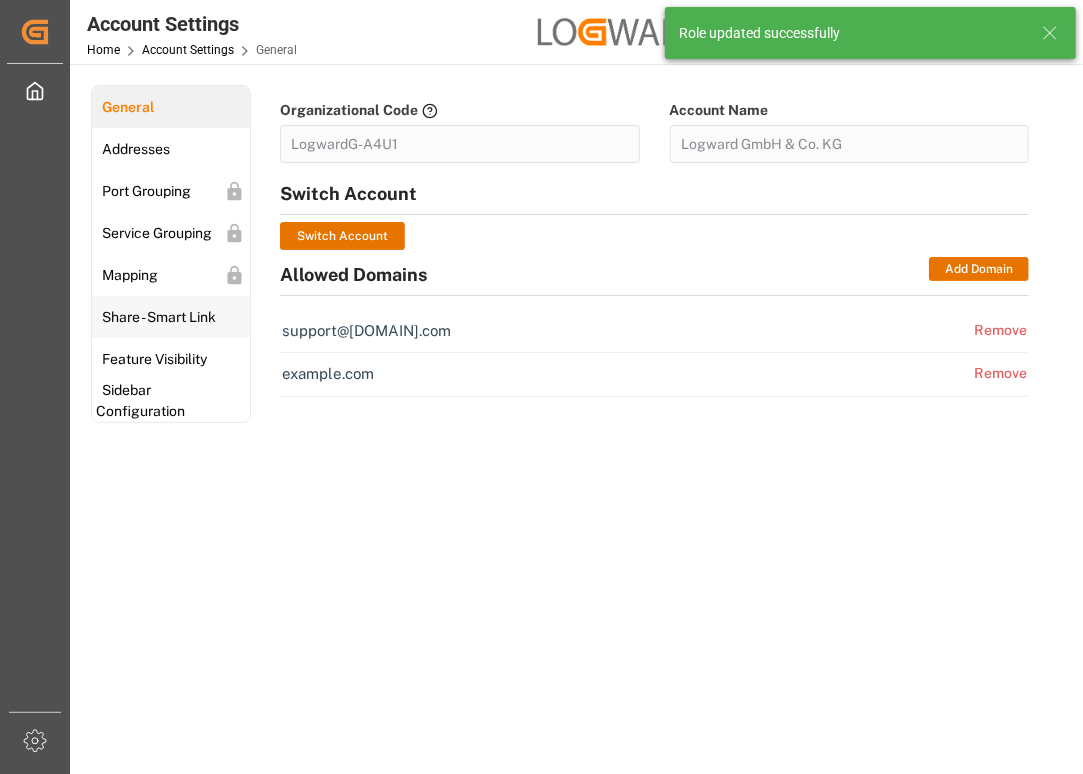click on "Share - Smart Link" at bounding box center [159, 317] 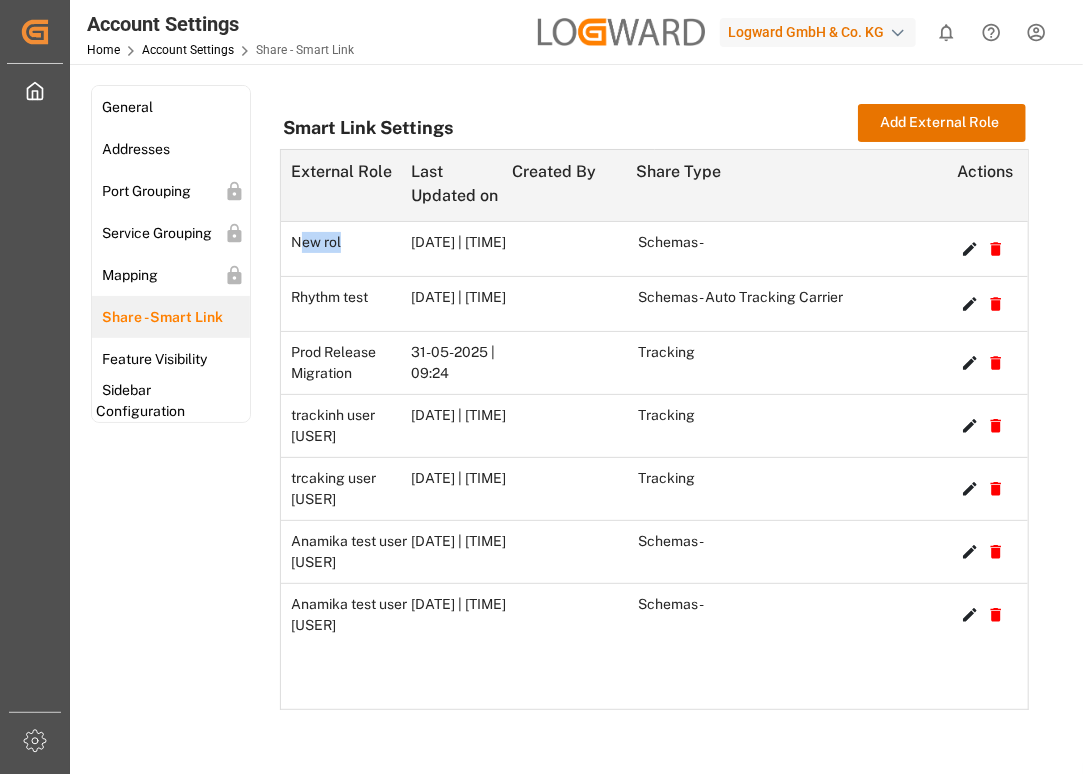 drag, startPoint x: 346, startPoint y: 244, endPoint x: 298, endPoint y: 243, distance: 48.010414 